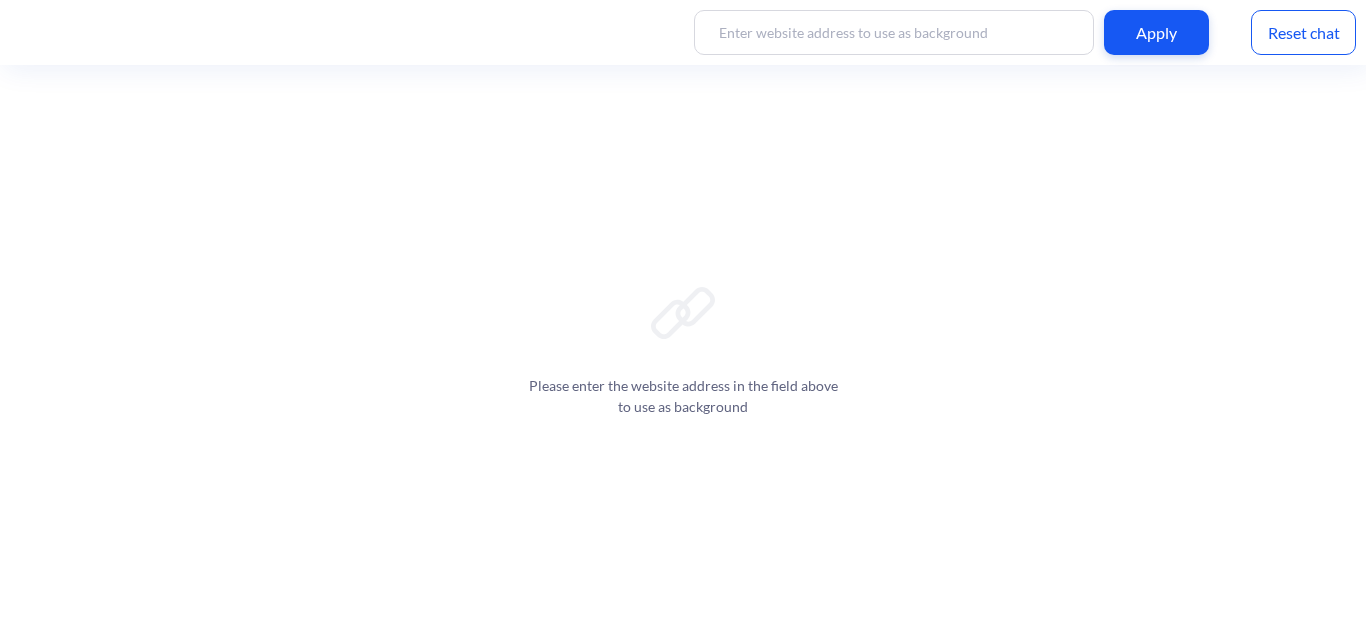 scroll, scrollTop: 0, scrollLeft: 0, axis: both 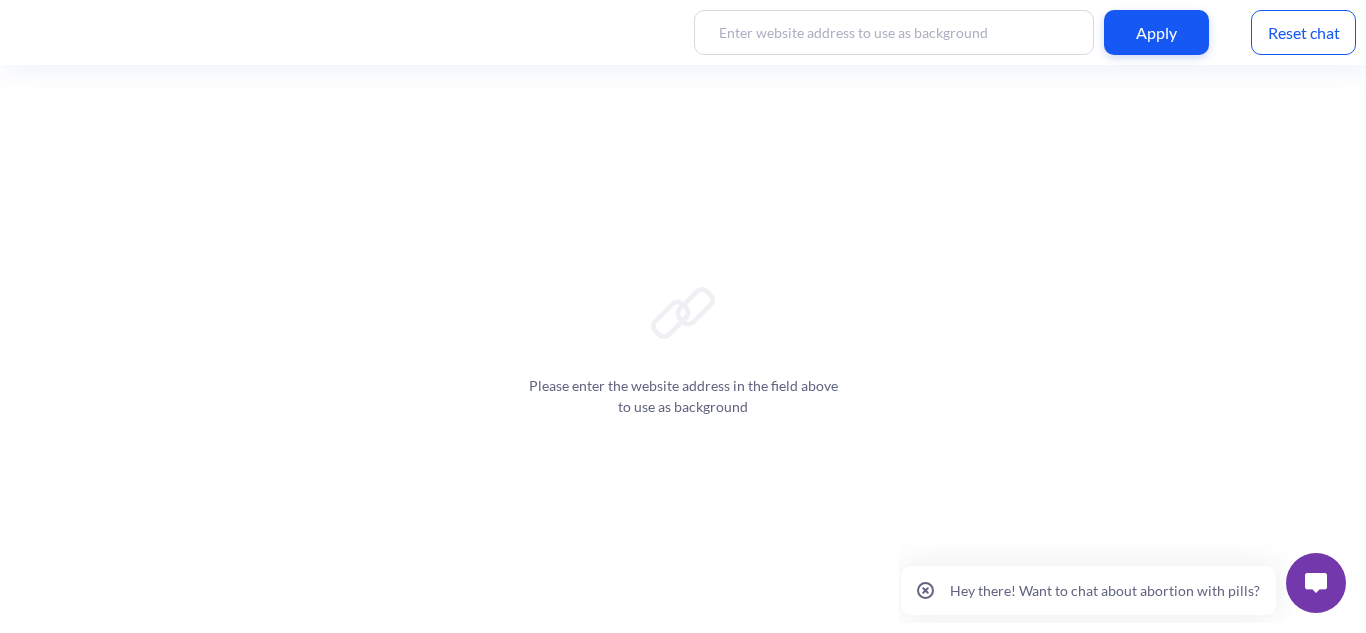 click at bounding box center [1316, 583] 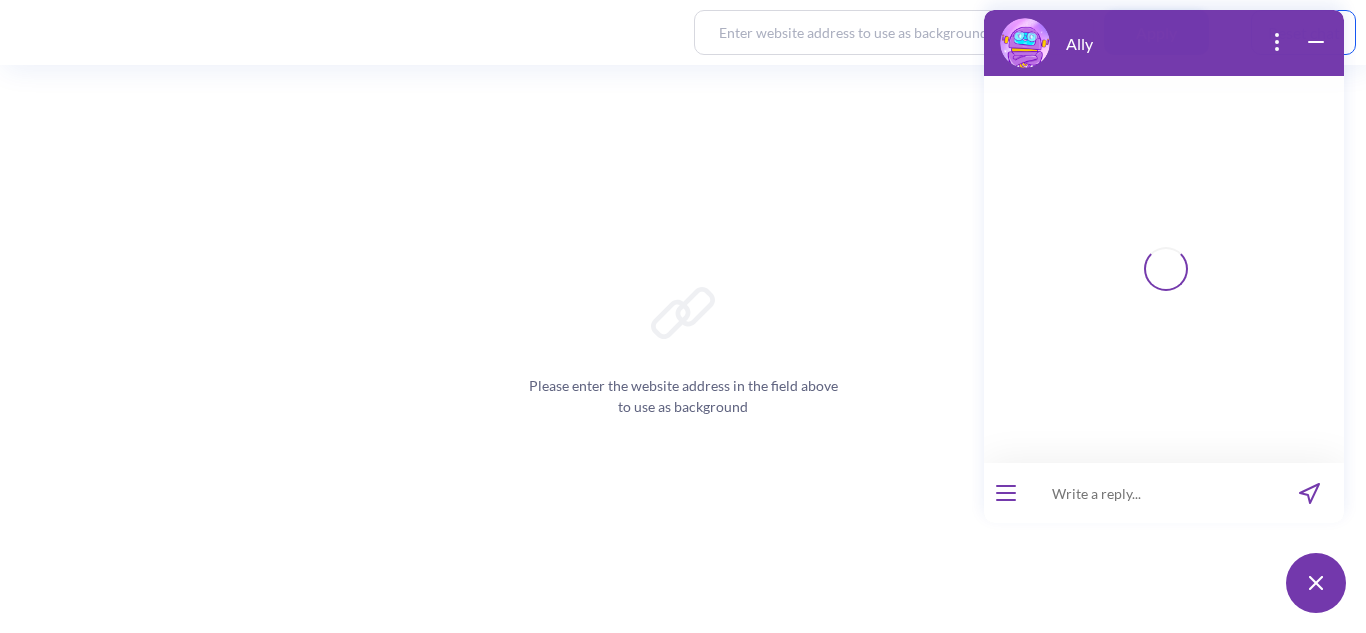 click at bounding box center (1151, 493) 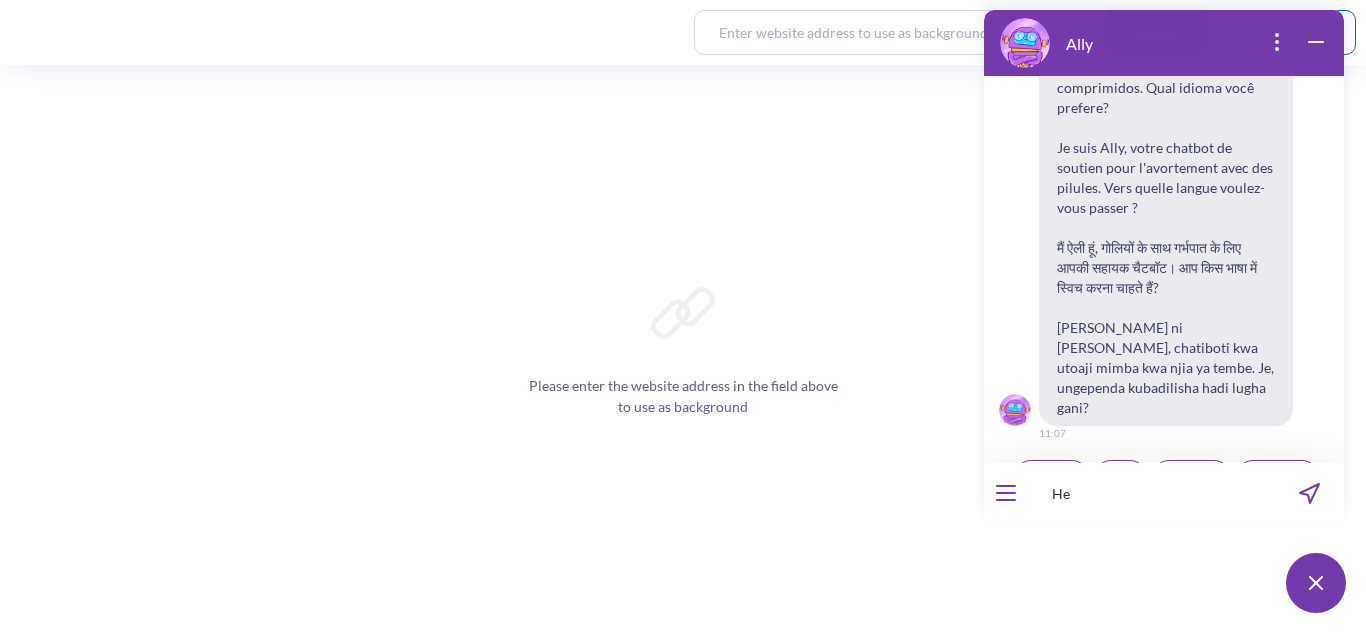 scroll, scrollTop: 337, scrollLeft: 0, axis: vertical 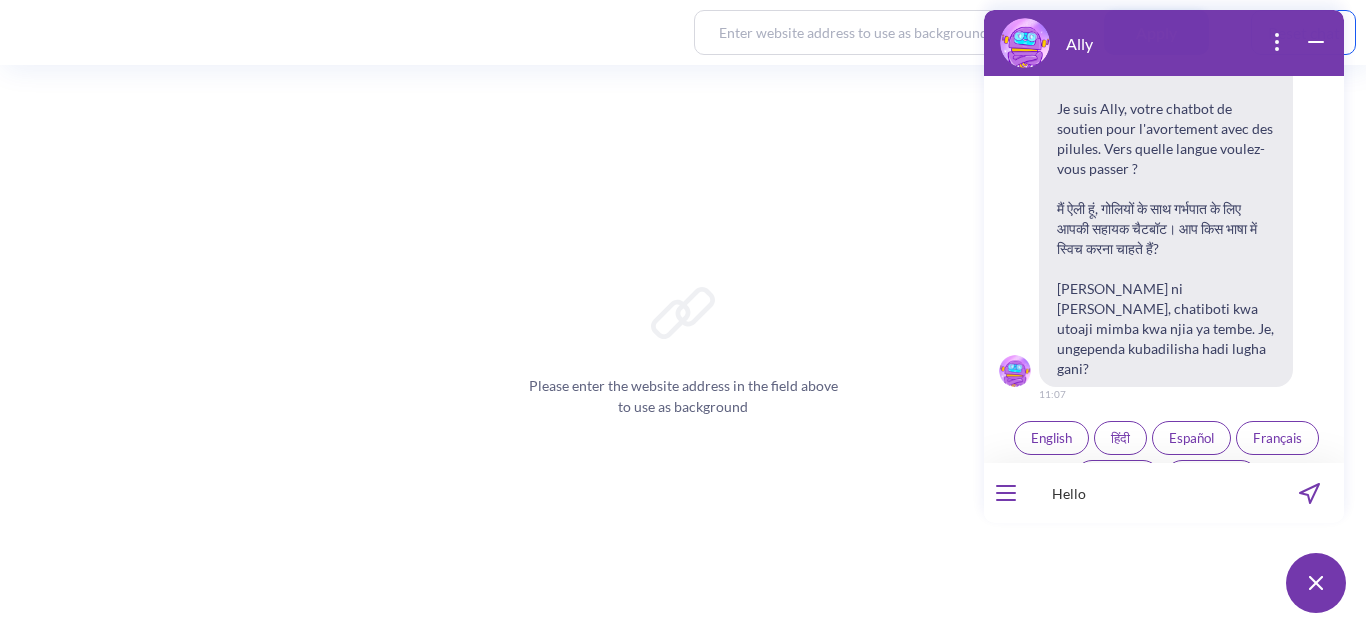 type on "Hello" 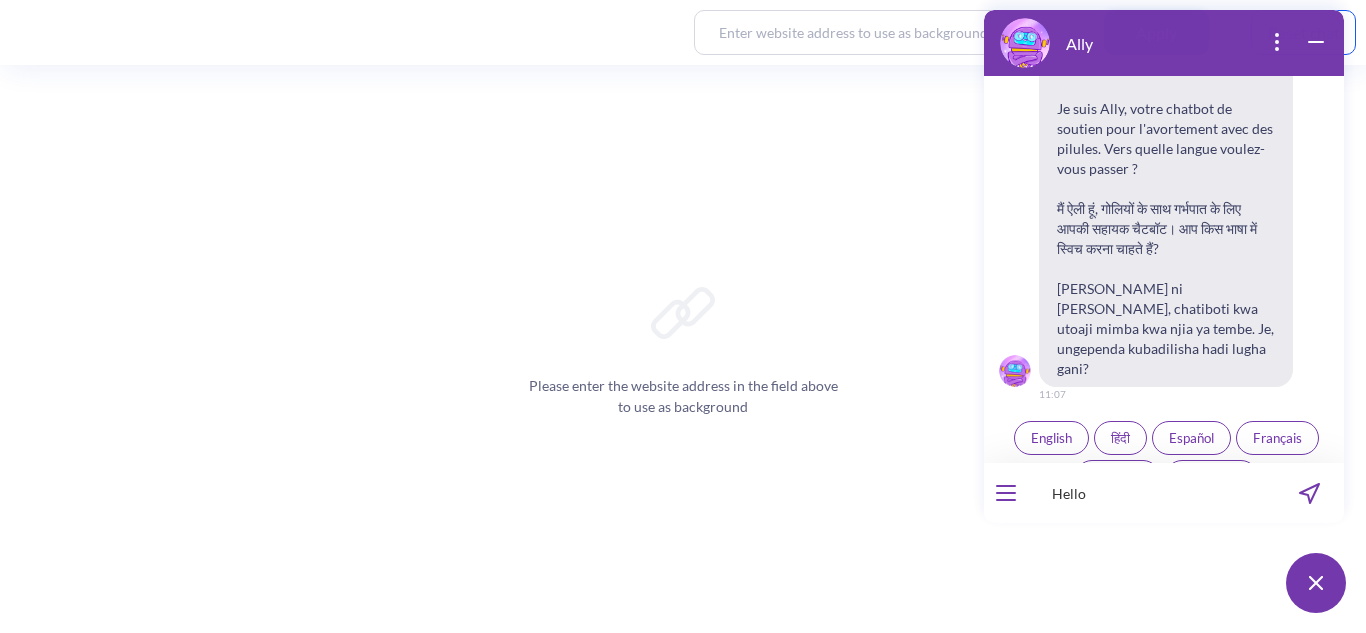 click on "English" at bounding box center [1051, 438] 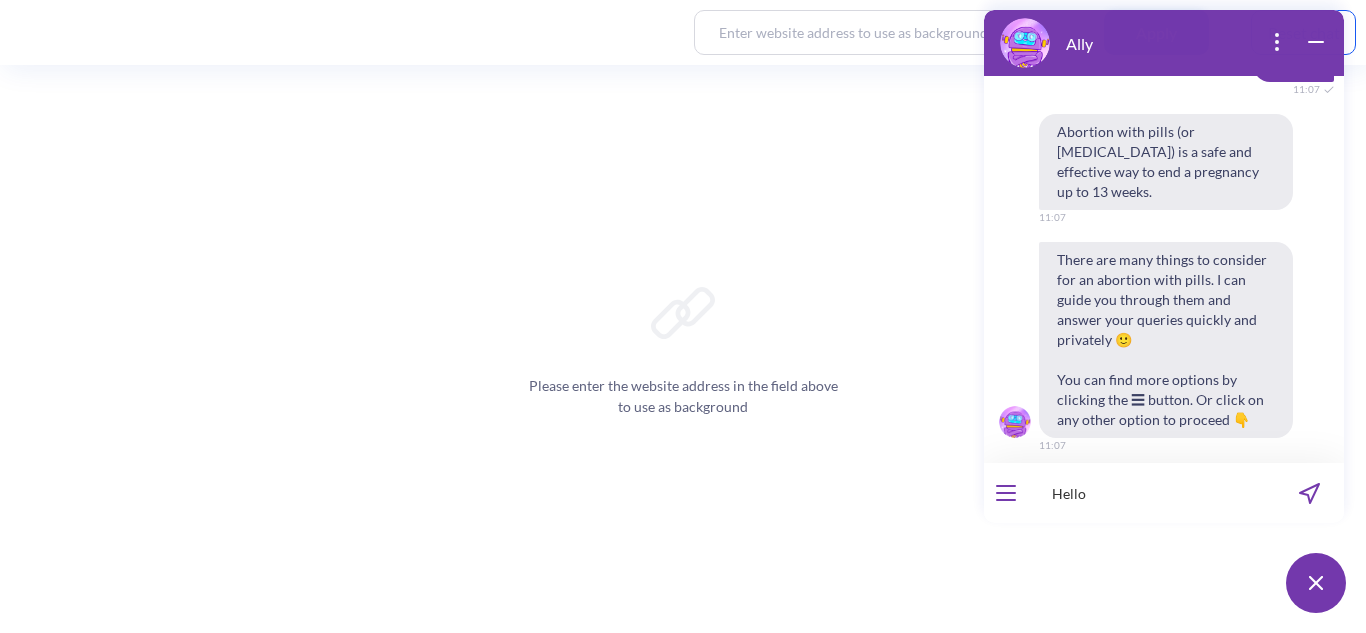 scroll, scrollTop: 741, scrollLeft: 0, axis: vertical 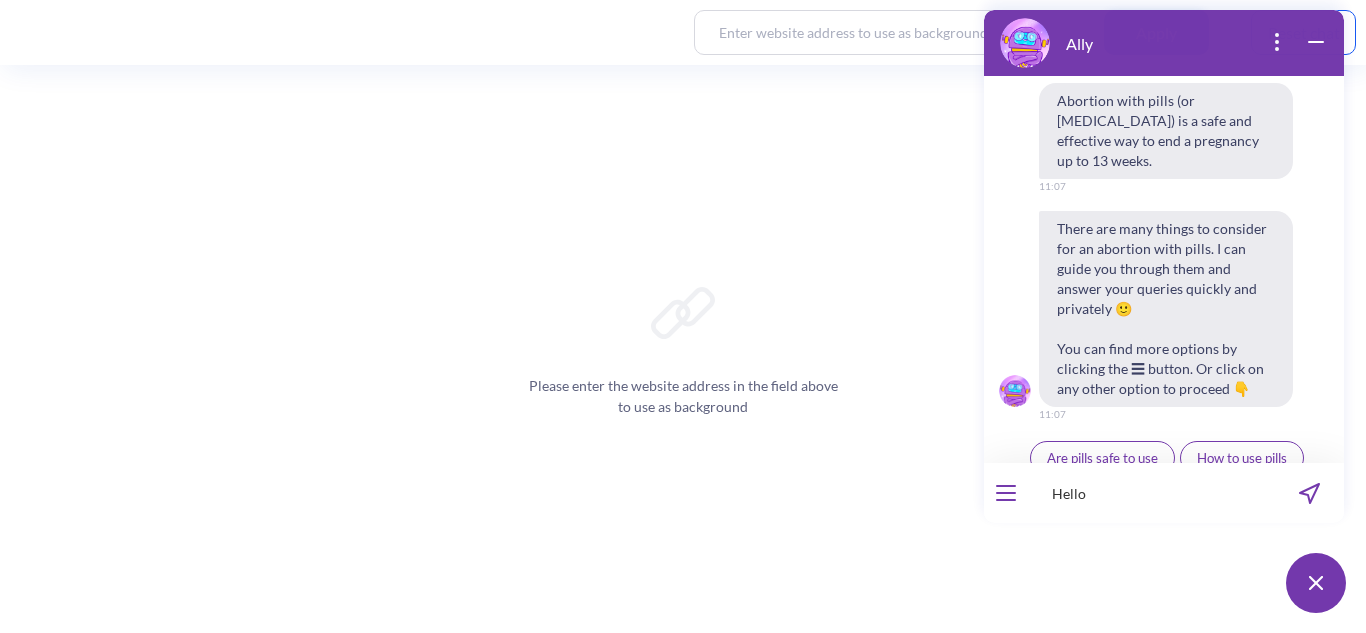 click on "Hello" at bounding box center (1151, 493) 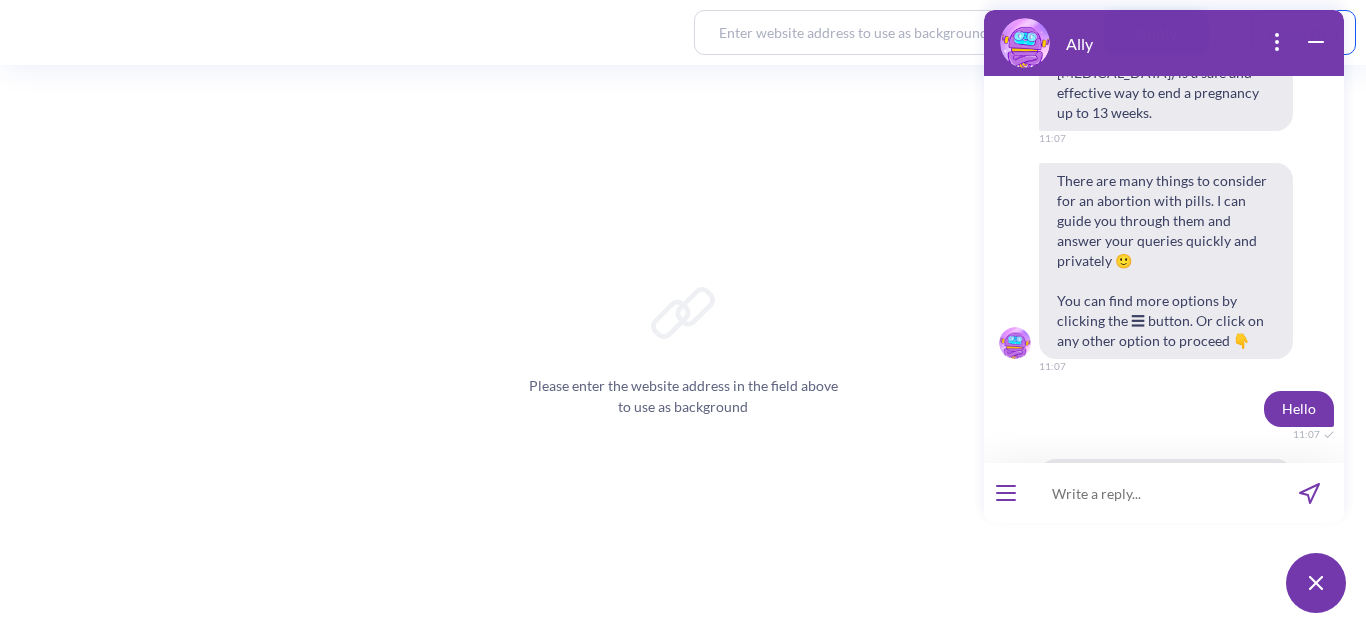 scroll, scrollTop: 819, scrollLeft: 0, axis: vertical 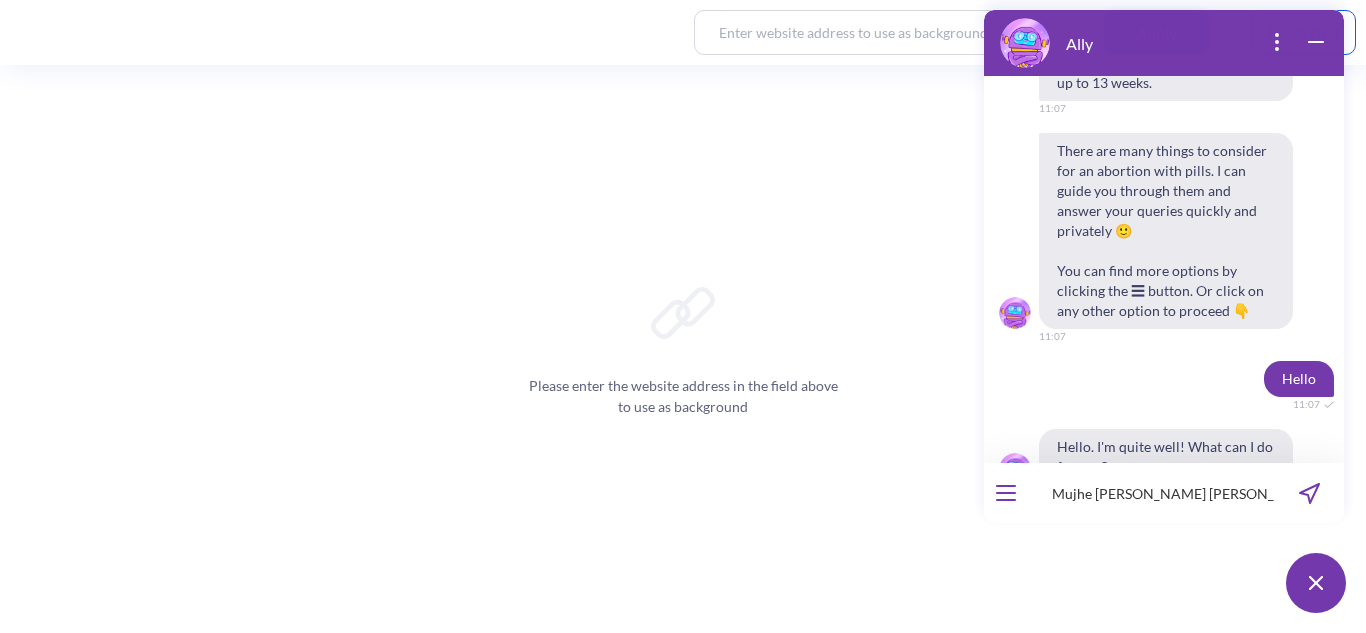 type on "Mujhe [PERSON_NAME] [PERSON_NAME]" 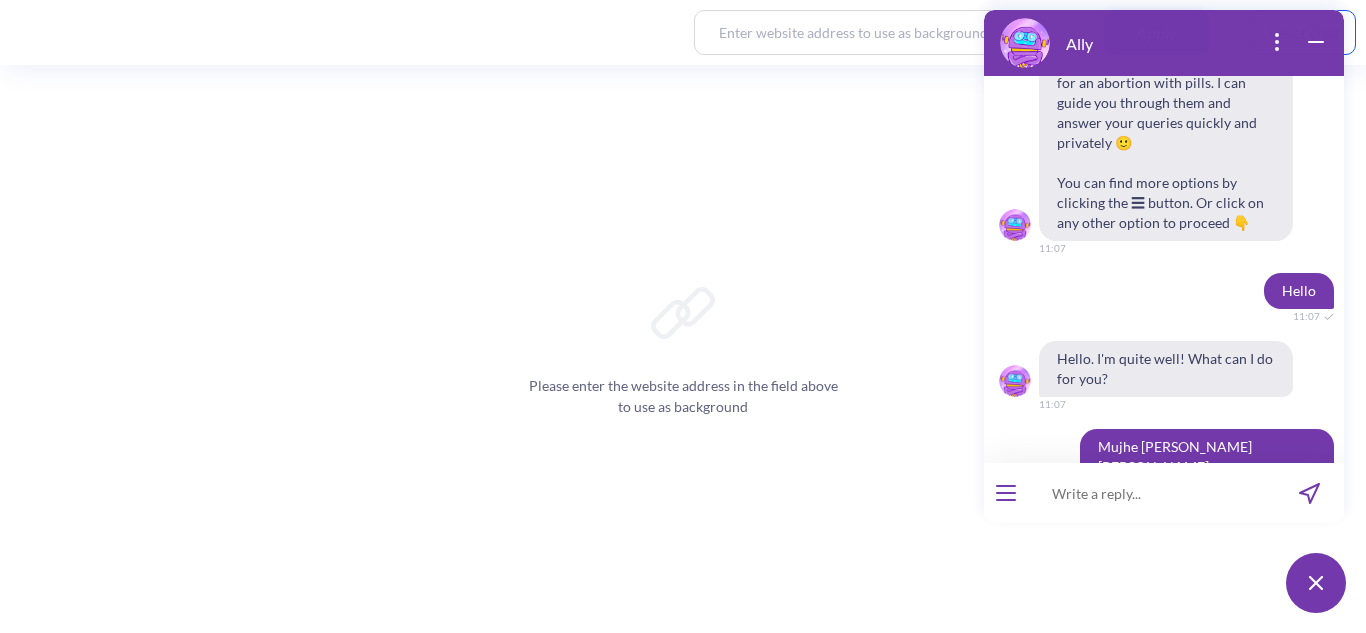 scroll, scrollTop: 1015, scrollLeft: 0, axis: vertical 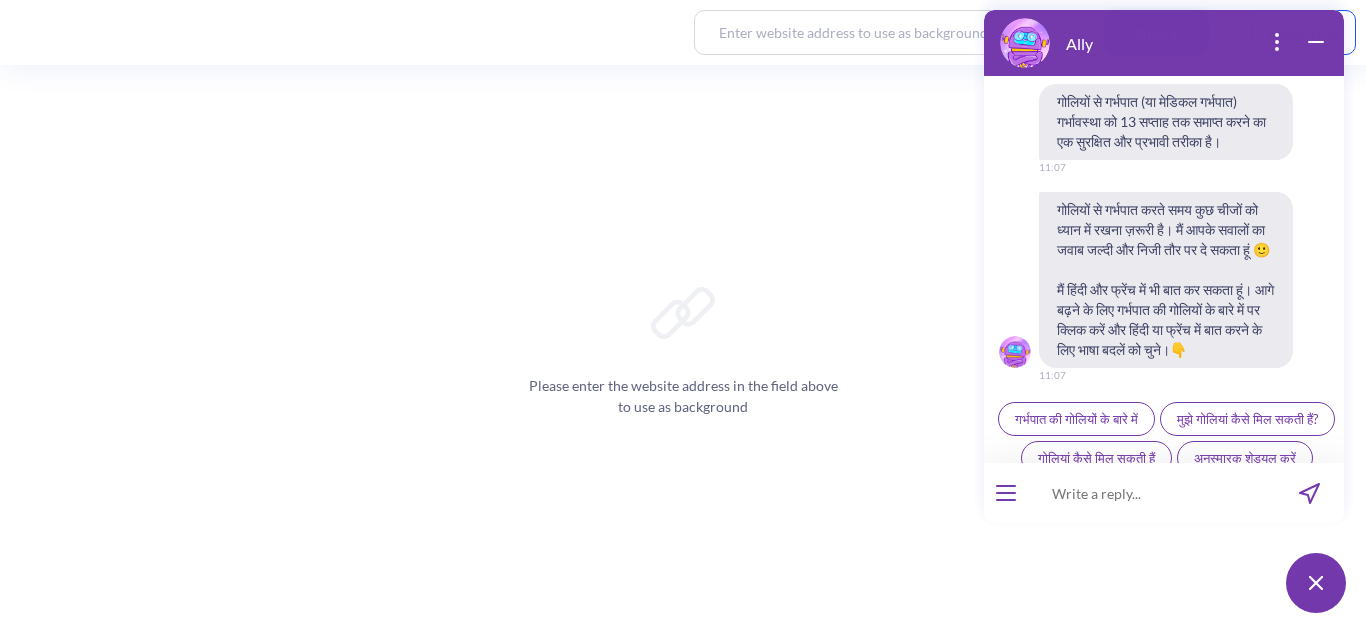 click at bounding box center [1151, 493] 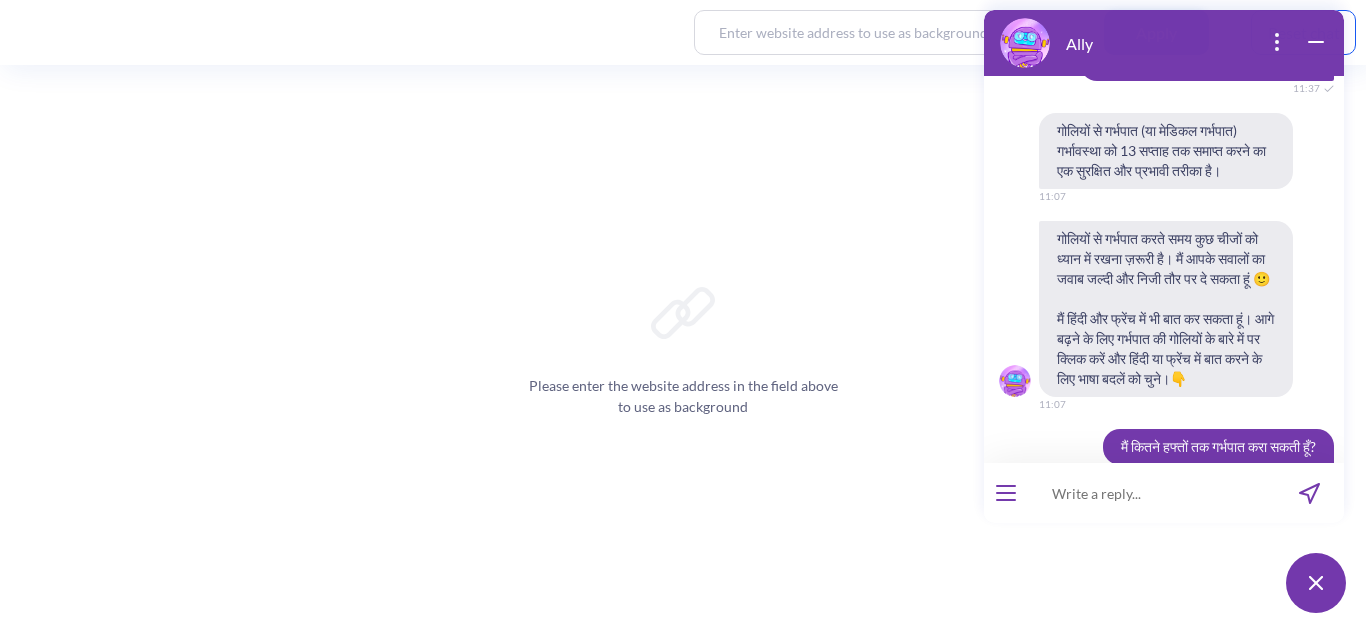 scroll, scrollTop: 1331, scrollLeft: 0, axis: vertical 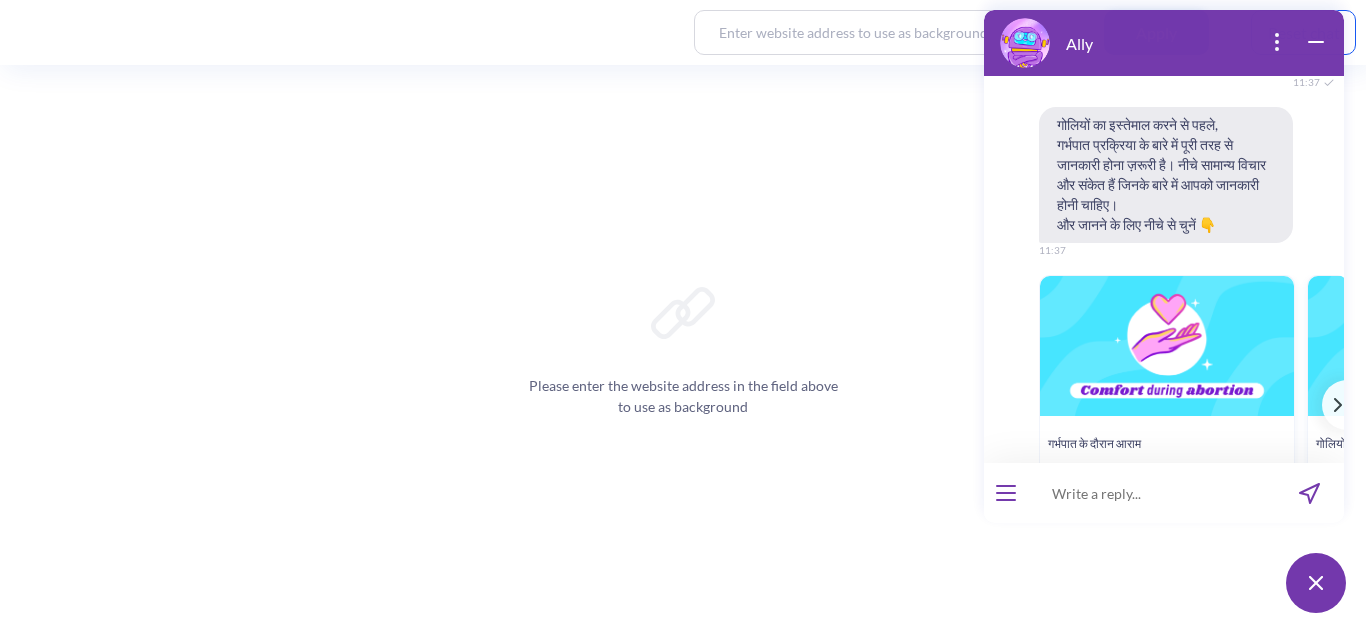 click at bounding box center (1151, 493) 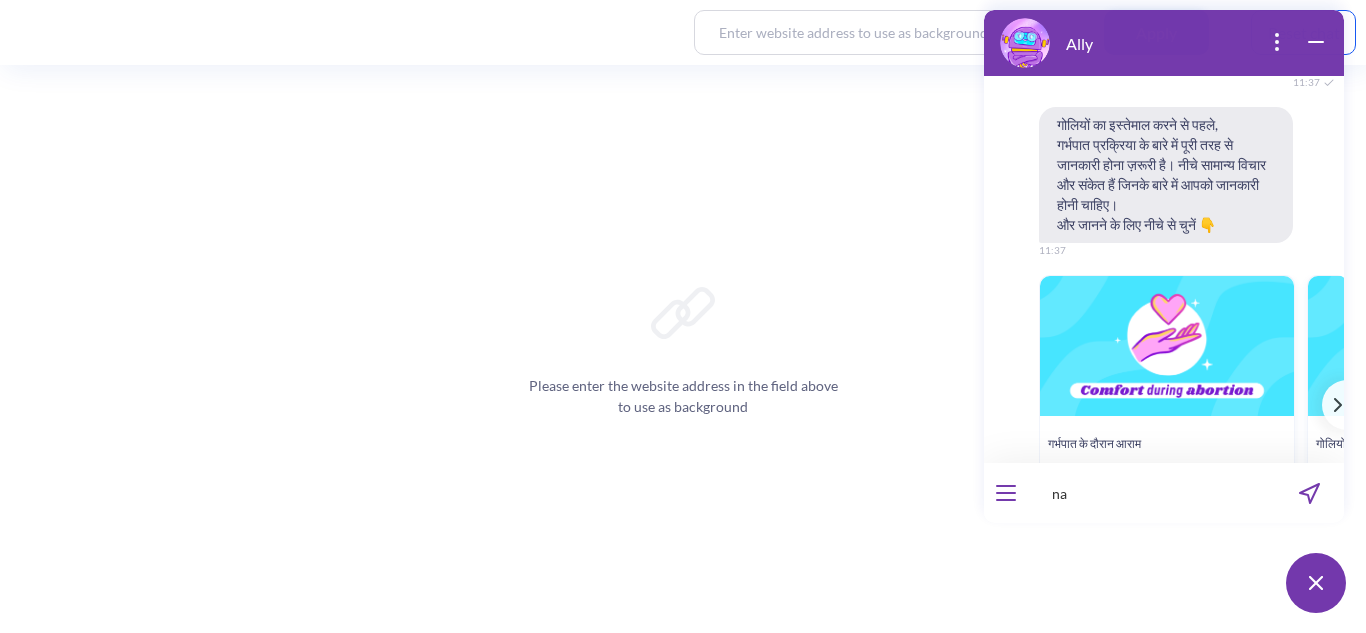type on "n" 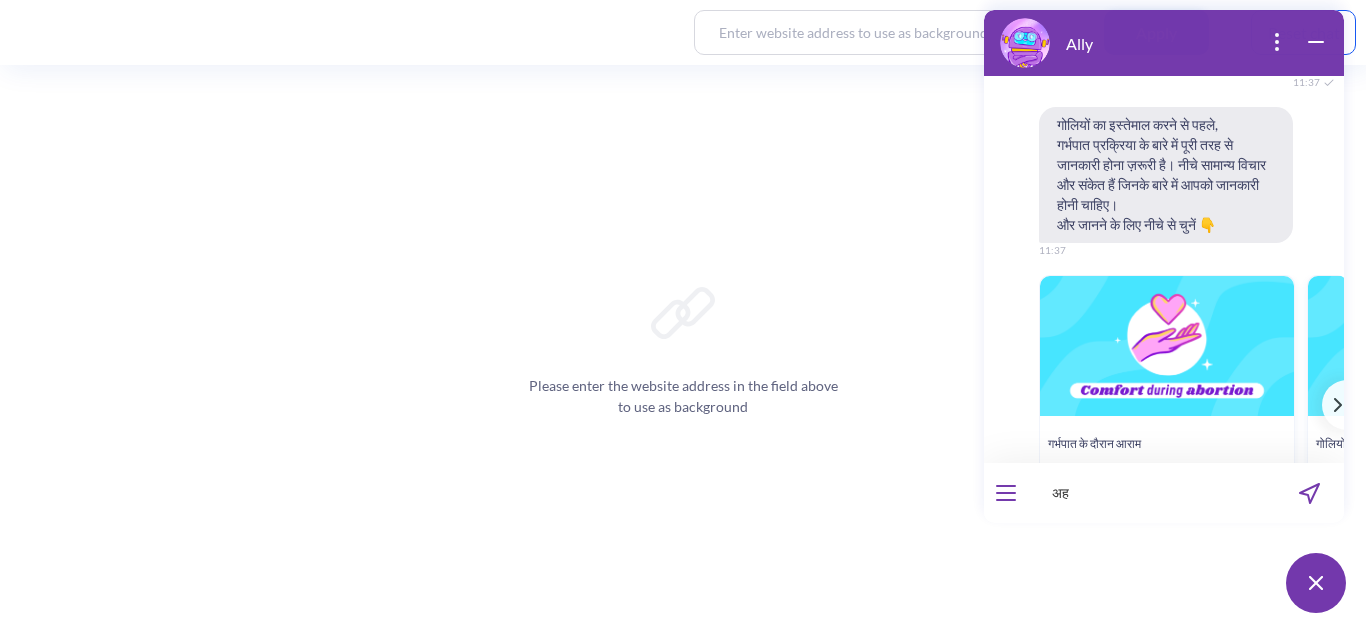 type on "अ" 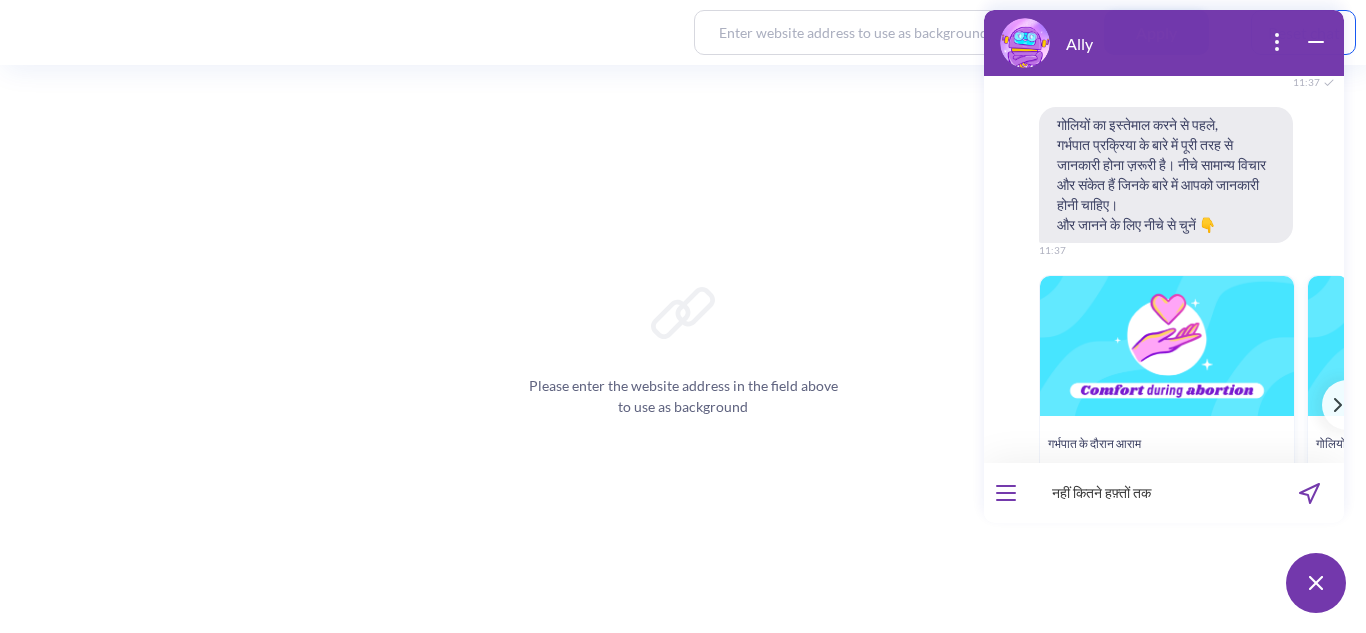 type on "नहीं कितने हफ़्तों तक?" 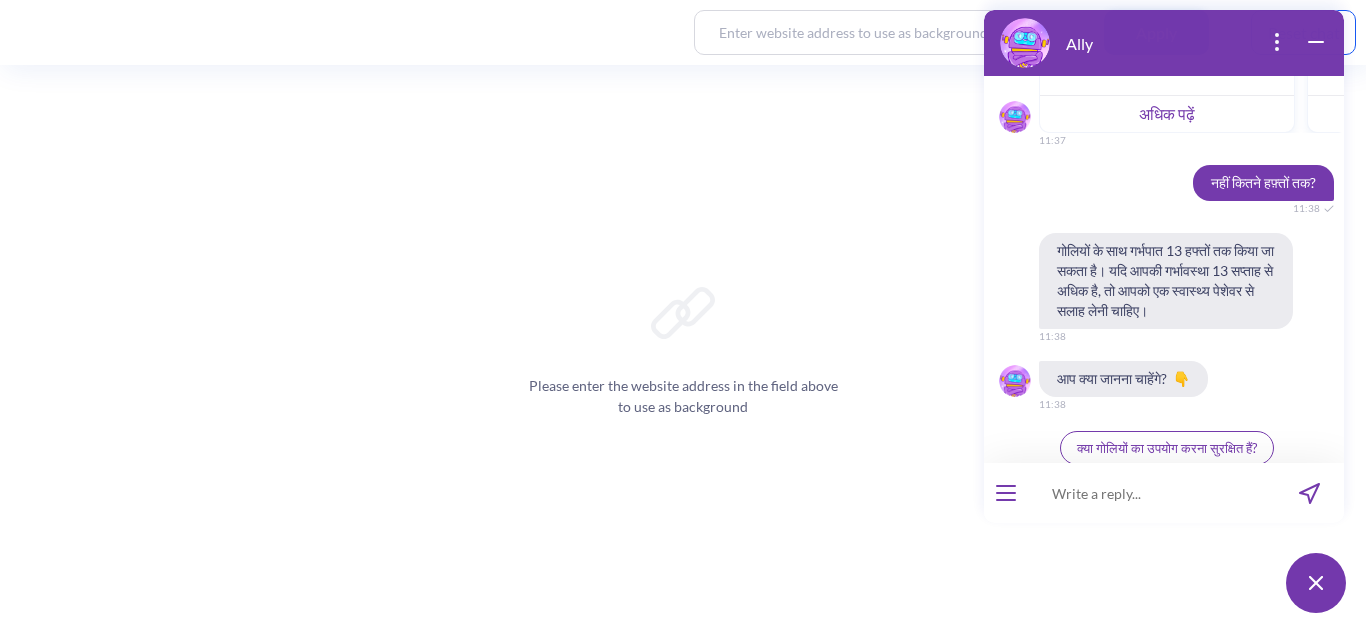 scroll, scrollTop: 2204, scrollLeft: 0, axis: vertical 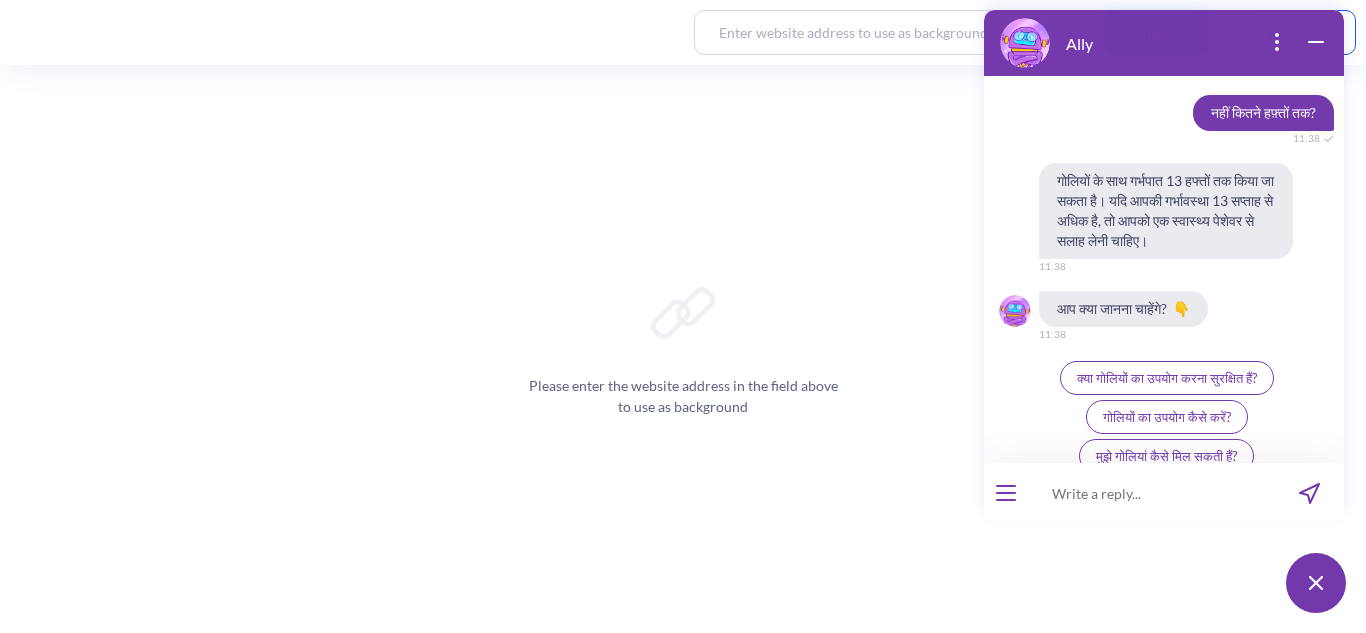 click at bounding box center [1151, 493] 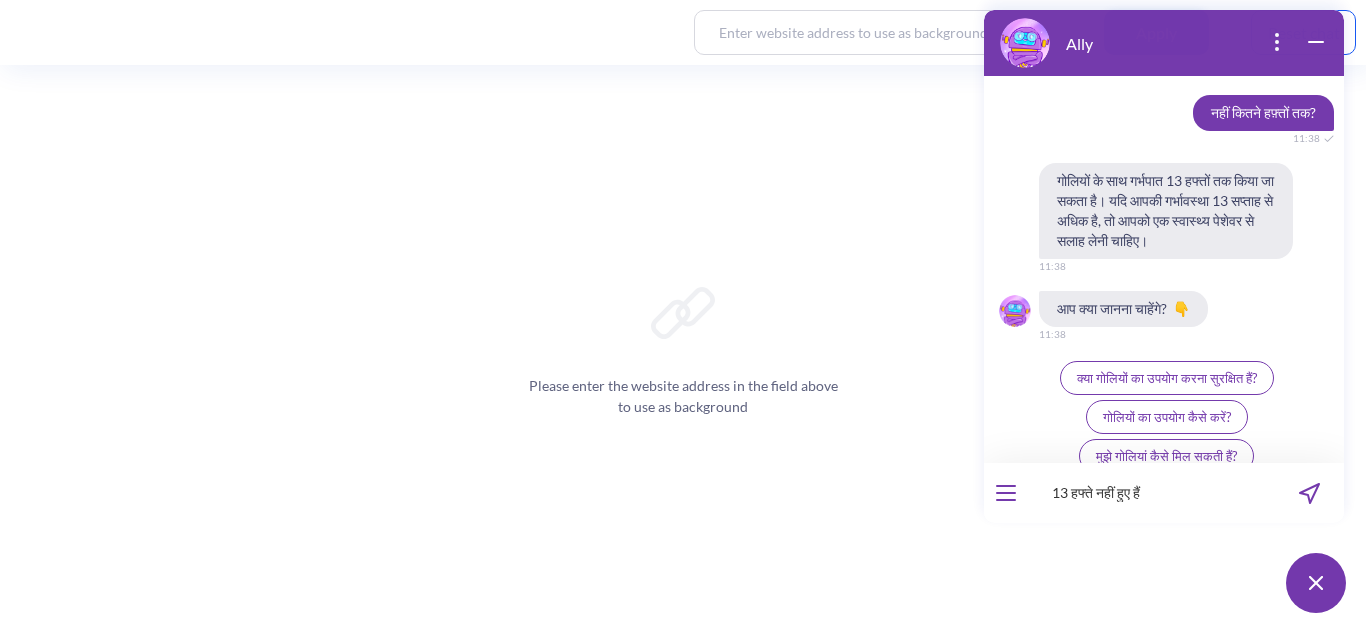 type on "13 हफ्ते नहीं हुए हैं अभी" 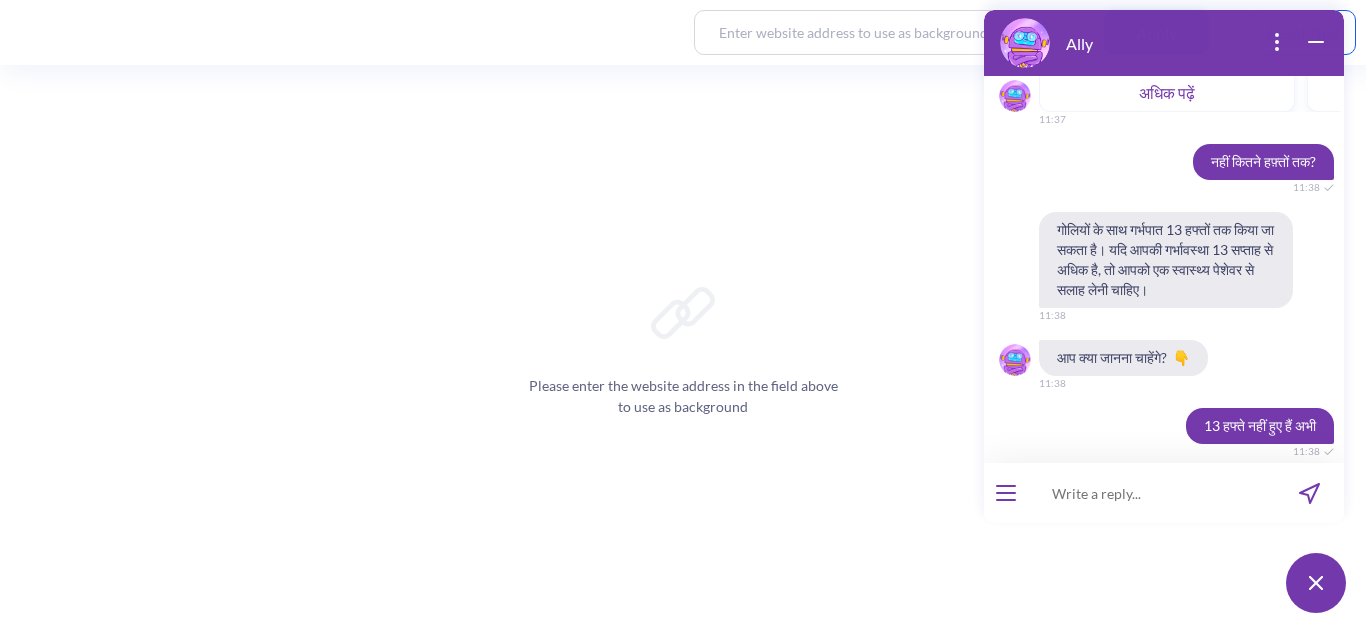 scroll, scrollTop: 2175, scrollLeft: 0, axis: vertical 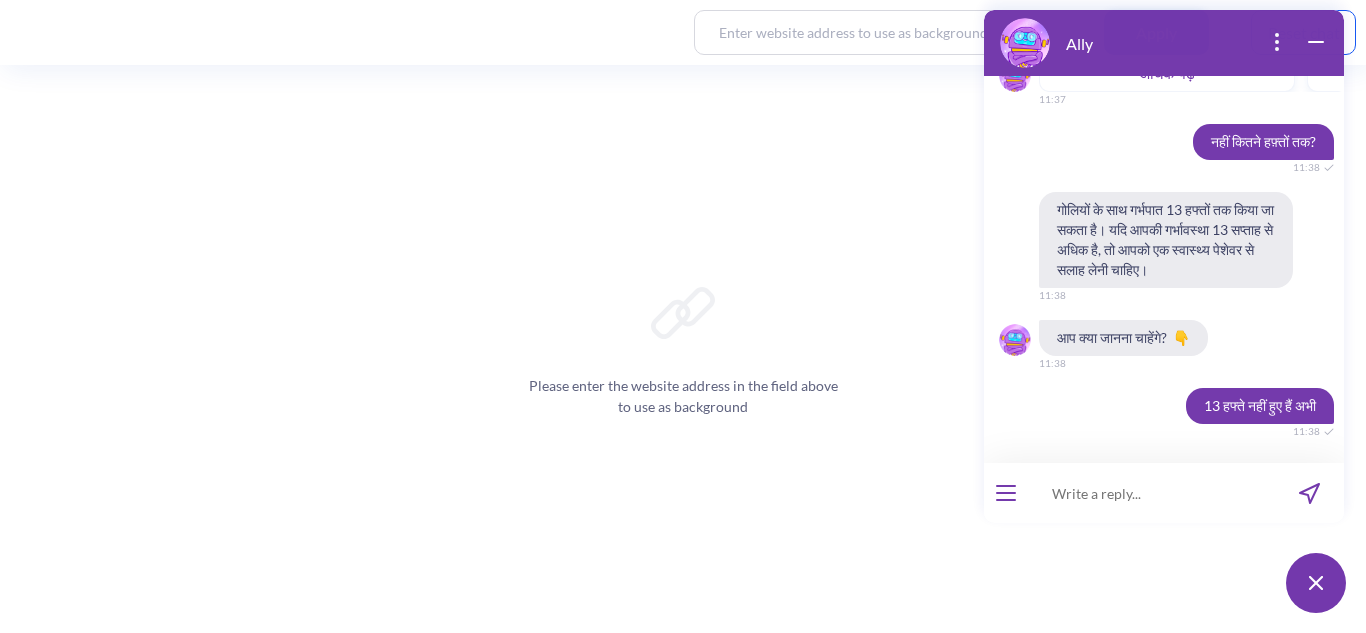 click on "आप क्या जानना चाहेंगे?  👇" at bounding box center (1123, 338) 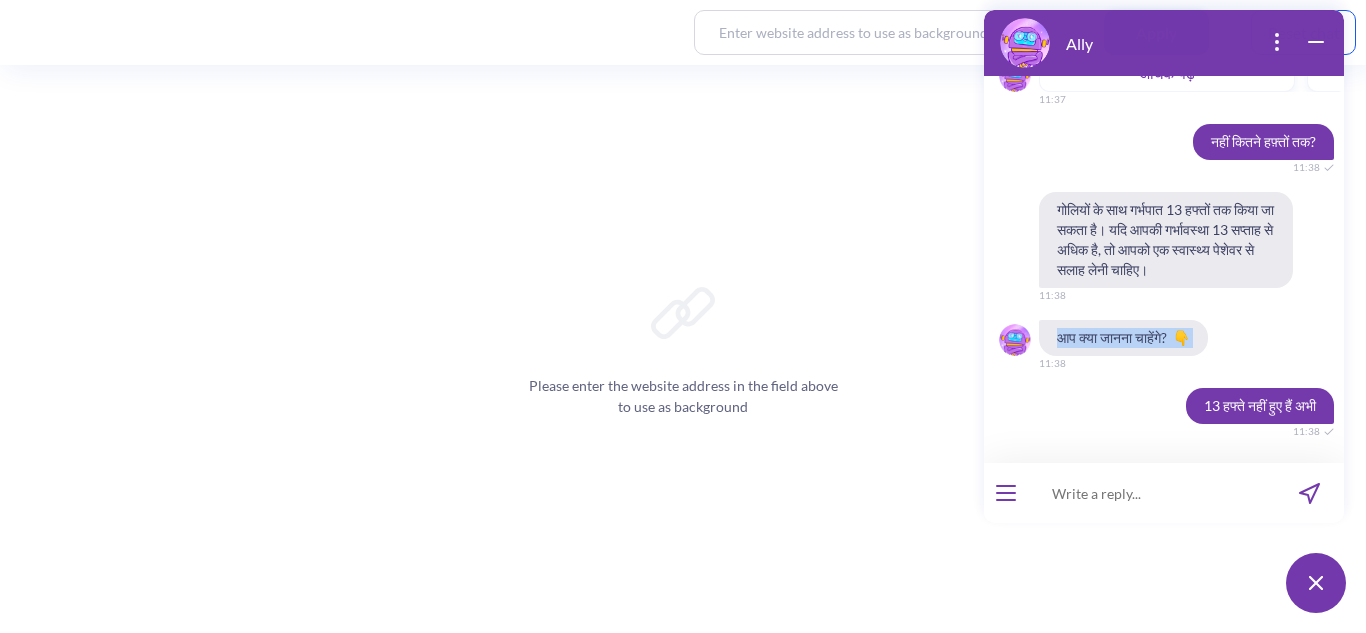 click on "आप क्या जानना चाहेंगे?  👇" at bounding box center (1123, 338) 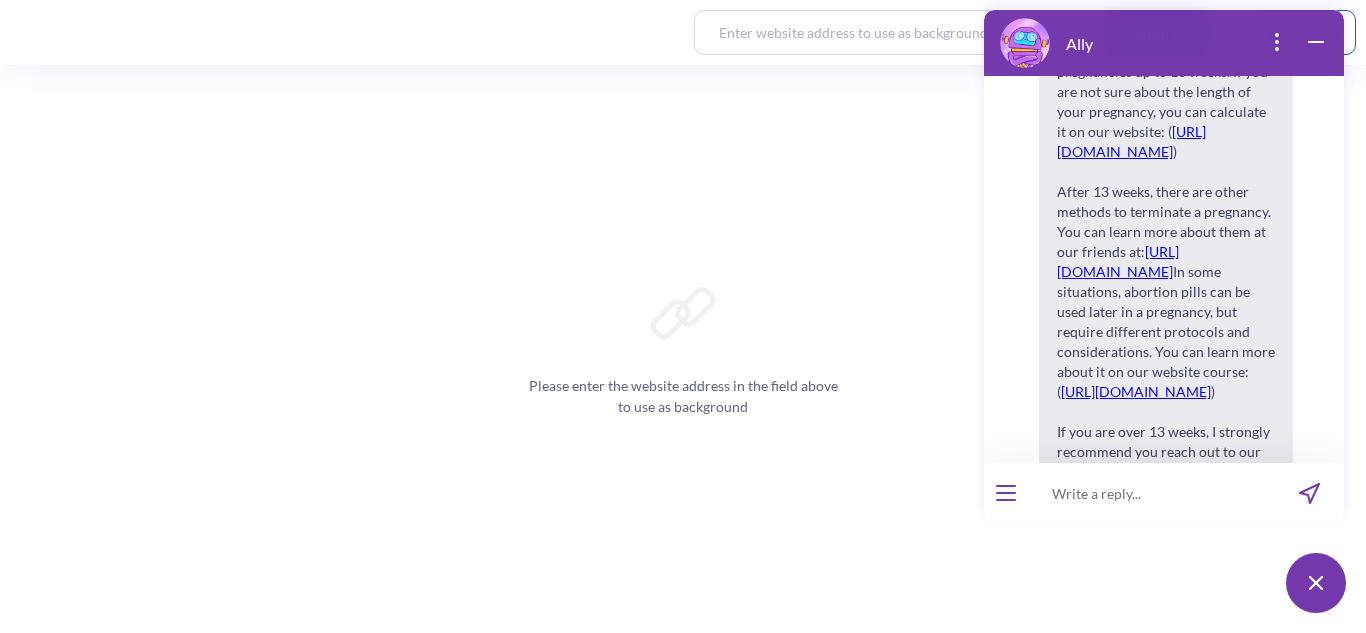 scroll, scrollTop: 3128, scrollLeft: 0, axis: vertical 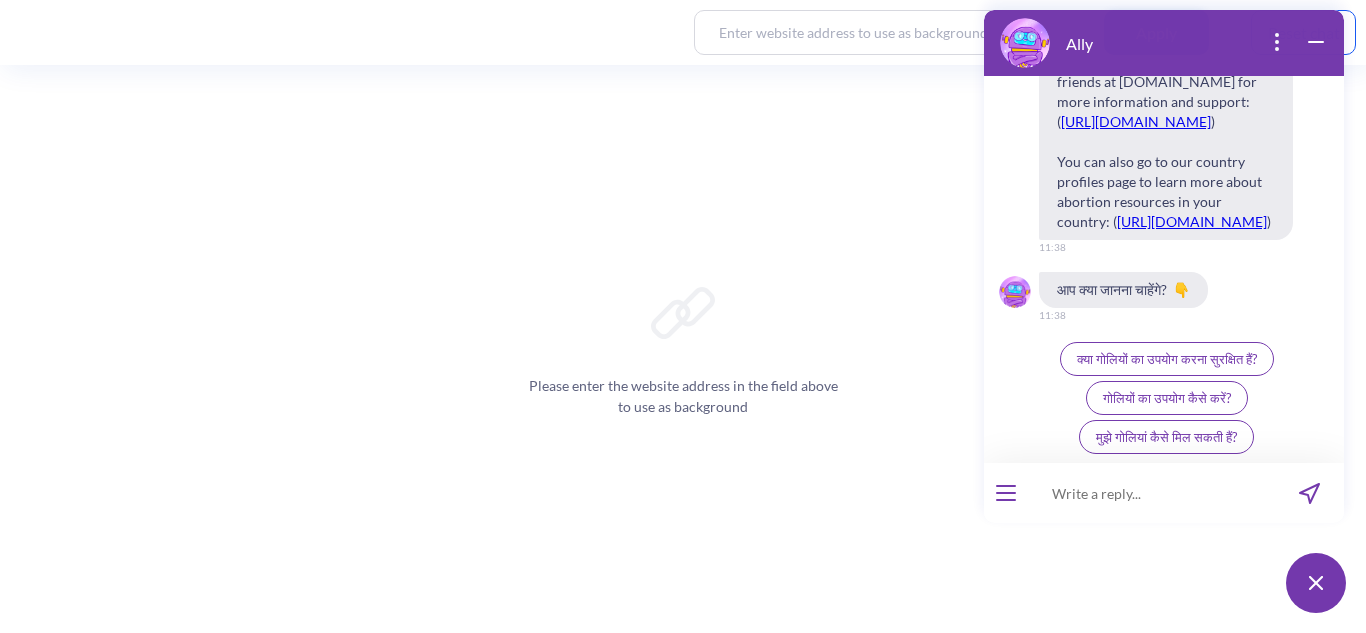 click at bounding box center (1151, 493) 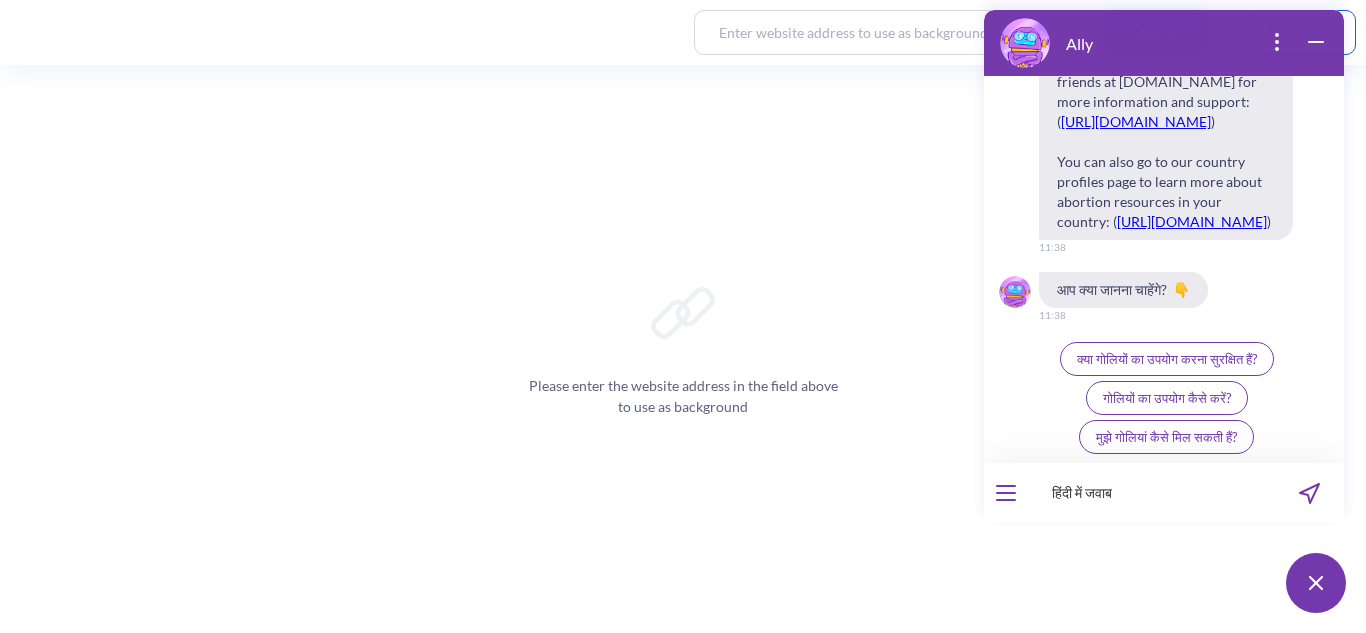 type on "हिंदी में जवाब दीजिये" 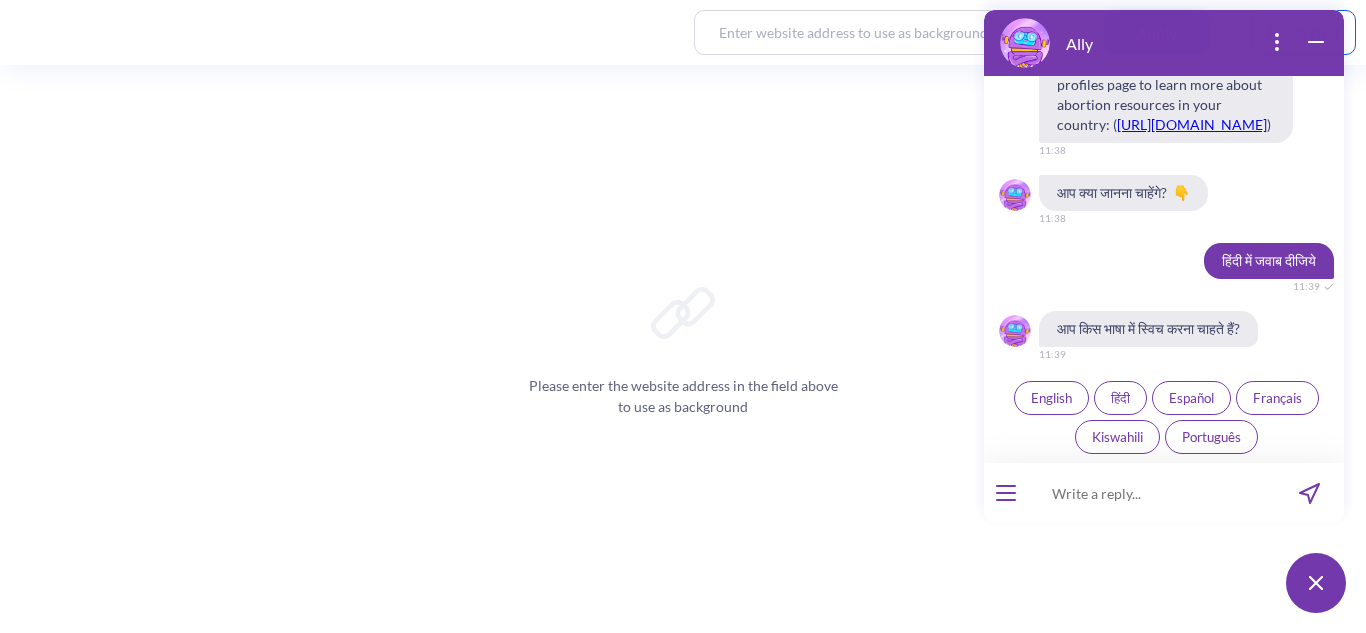 scroll, scrollTop: 3225, scrollLeft: 0, axis: vertical 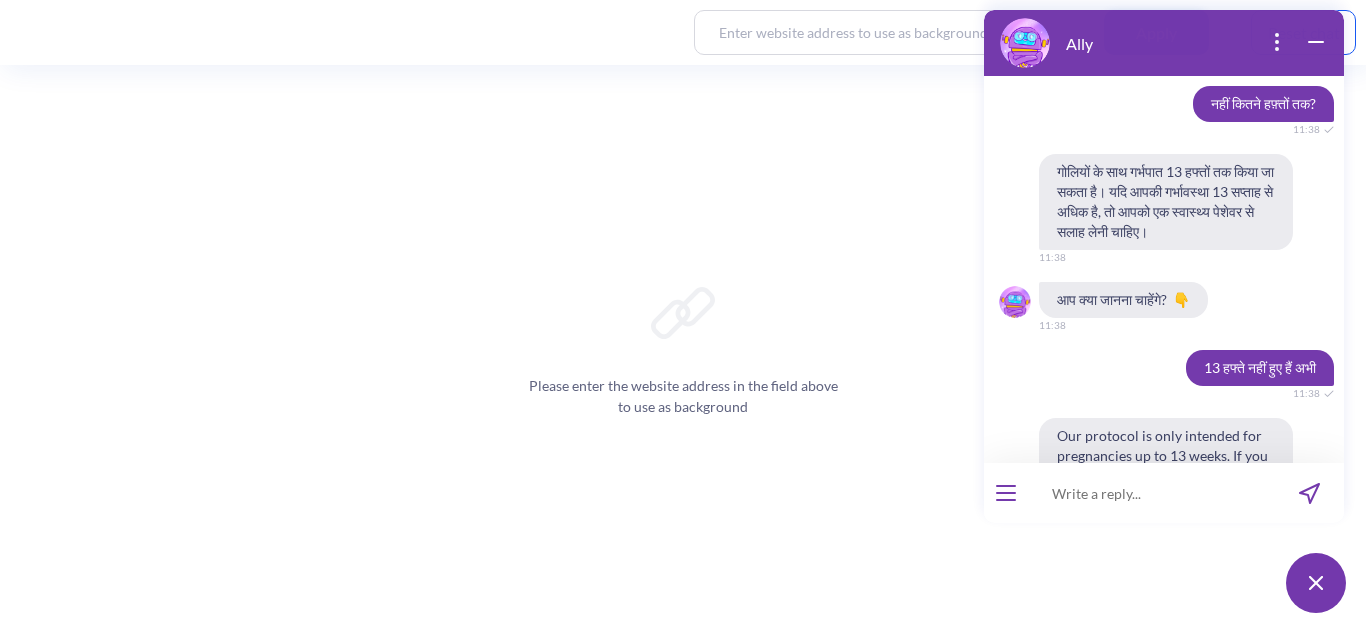 click on "13 हफ्ते नहीं हुए हैं अभी" at bounding box center (1260, 368) 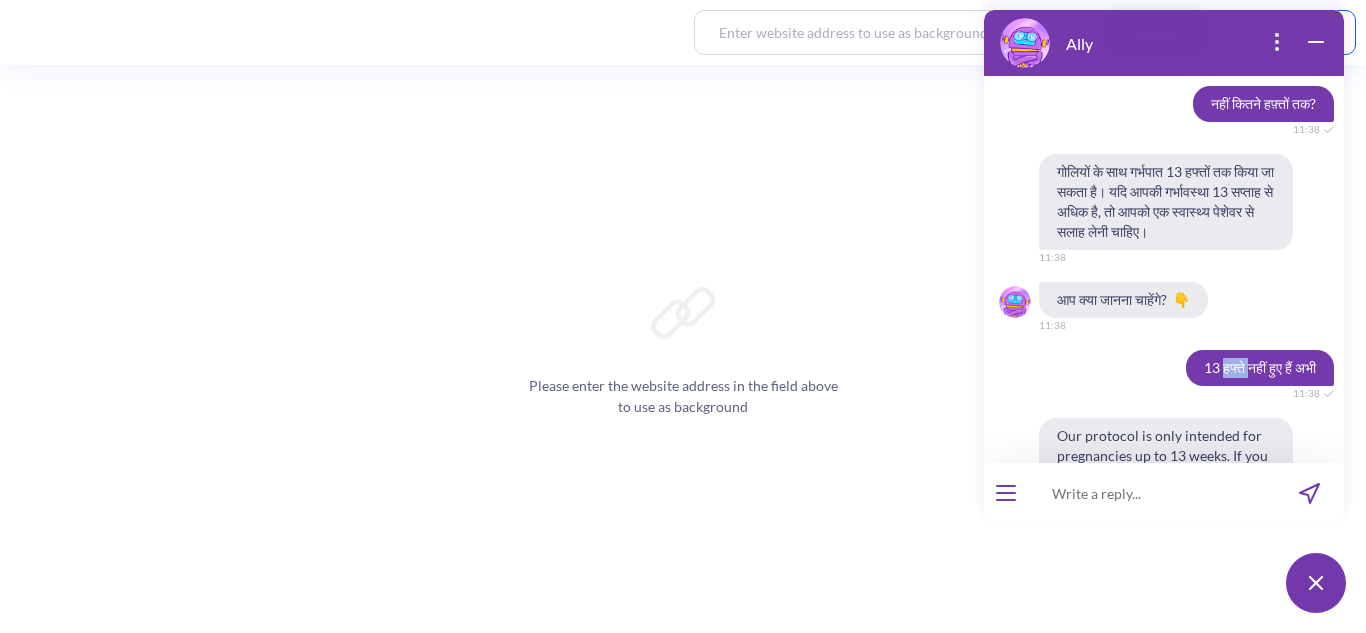 click on "13 हफ्ते नहीं हुए हैं अभी" at bounding box center (1260, 368) 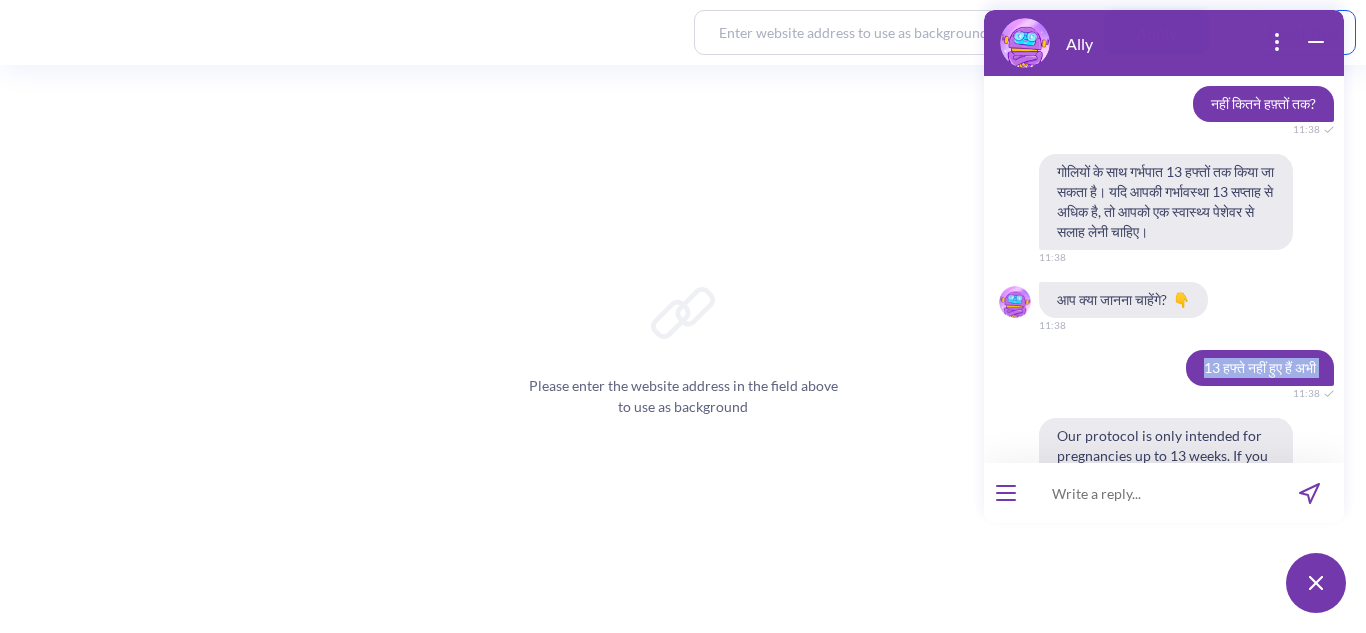 click on "13 हफ्ते नहीं हुए हैं अभी" at bounding box center (1260, 368) 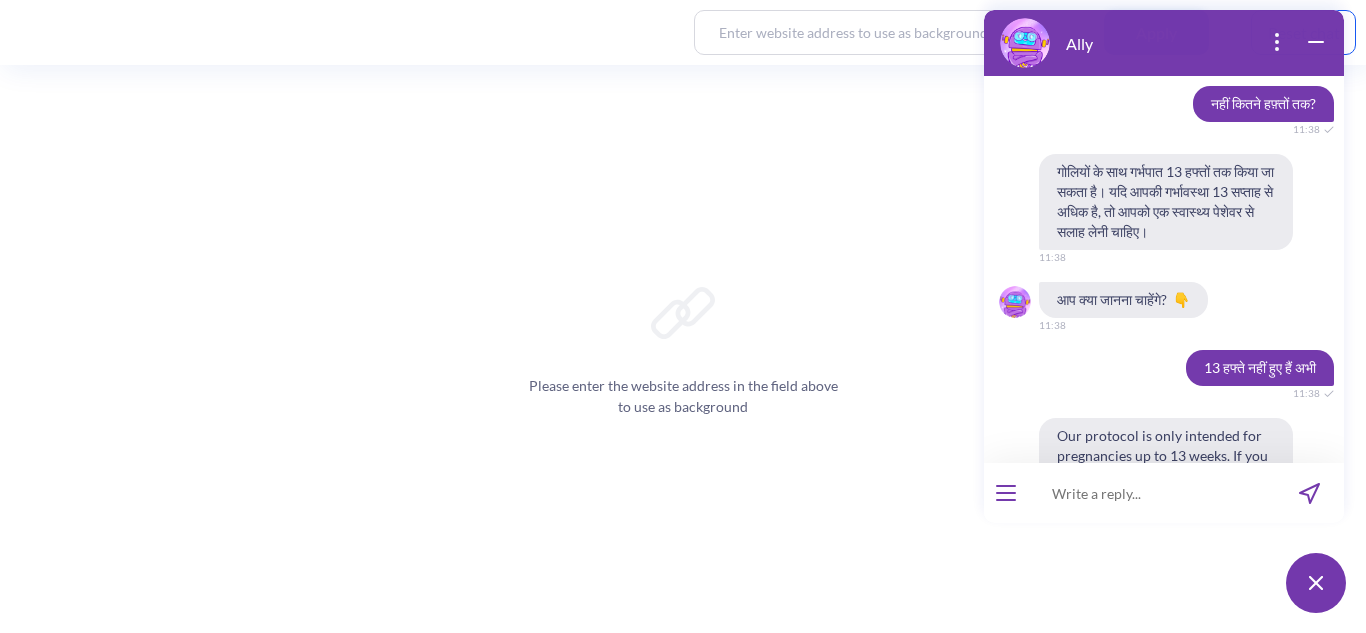 click at bounding box center [1151, 493] 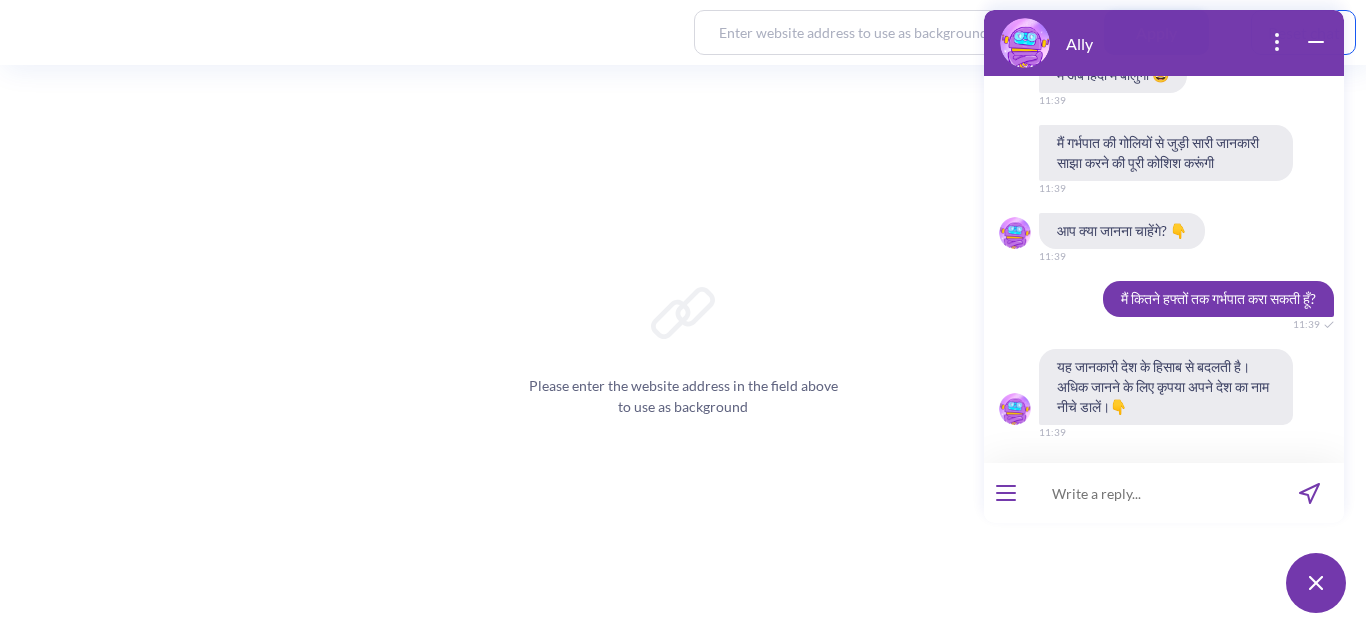 scroll, scrollTop: 3655, scrollLeft: 0, axis: vertical 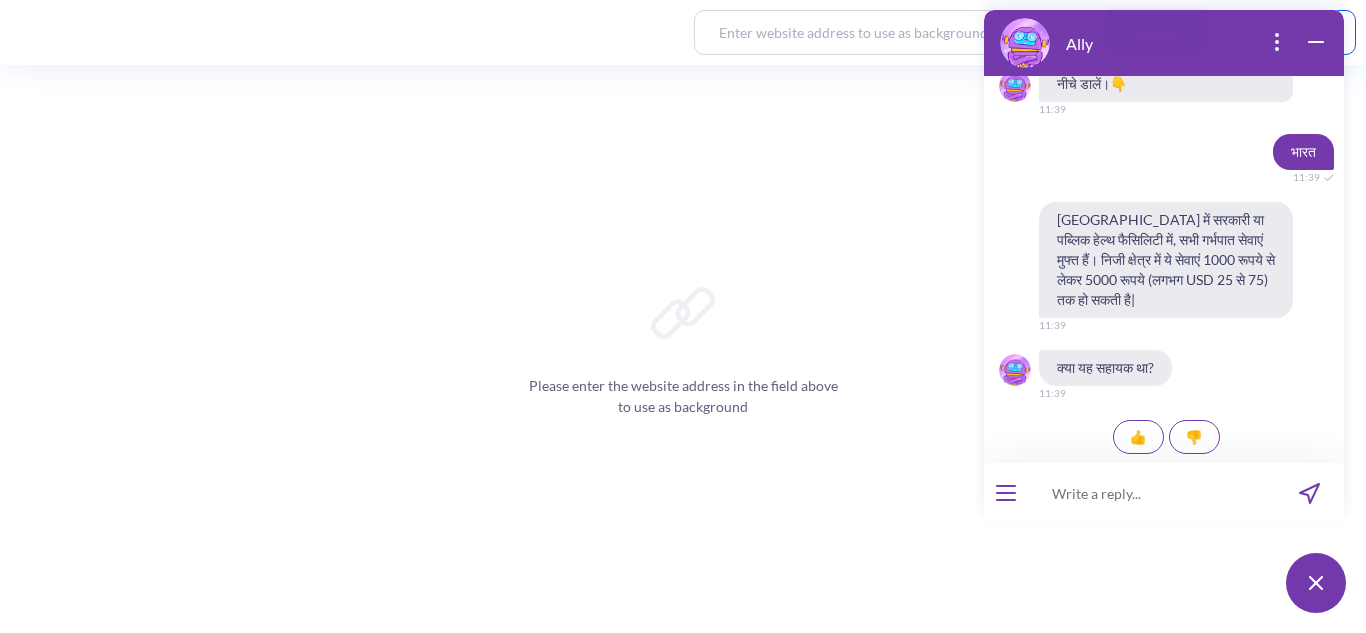click on "👎" at bounding box center [1194, 437] 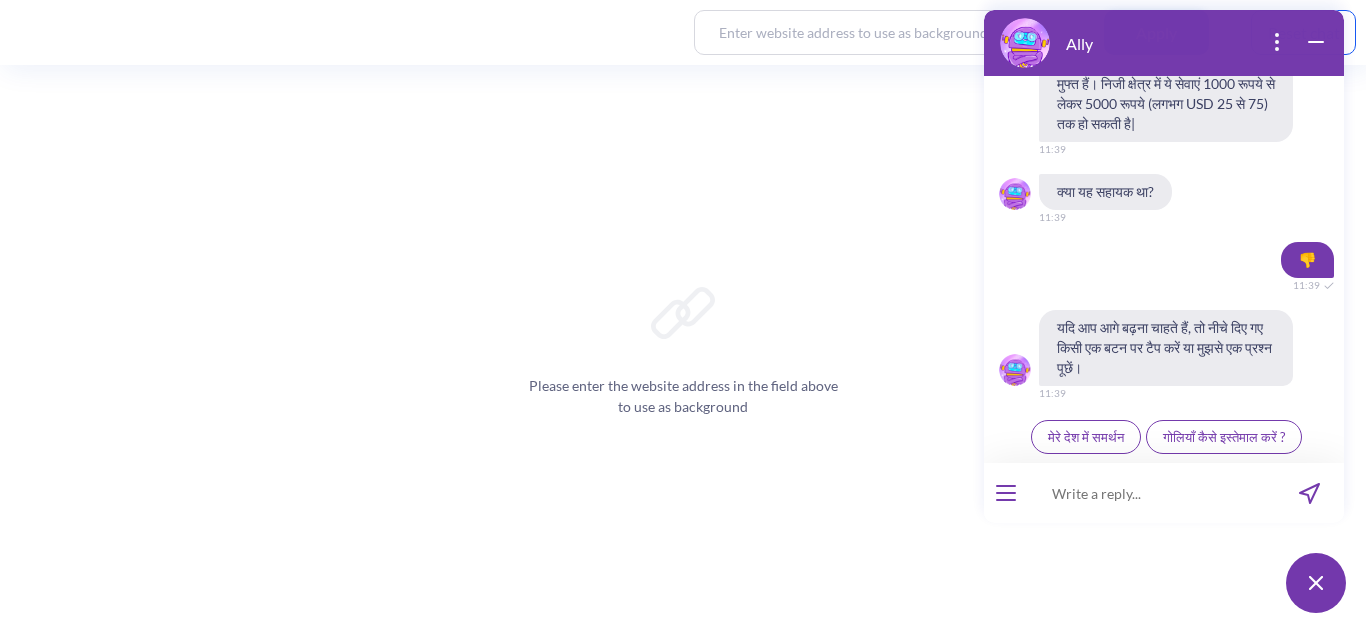 scroll, scrollTop: 4154, scrollLeft: 0, axis: vertical 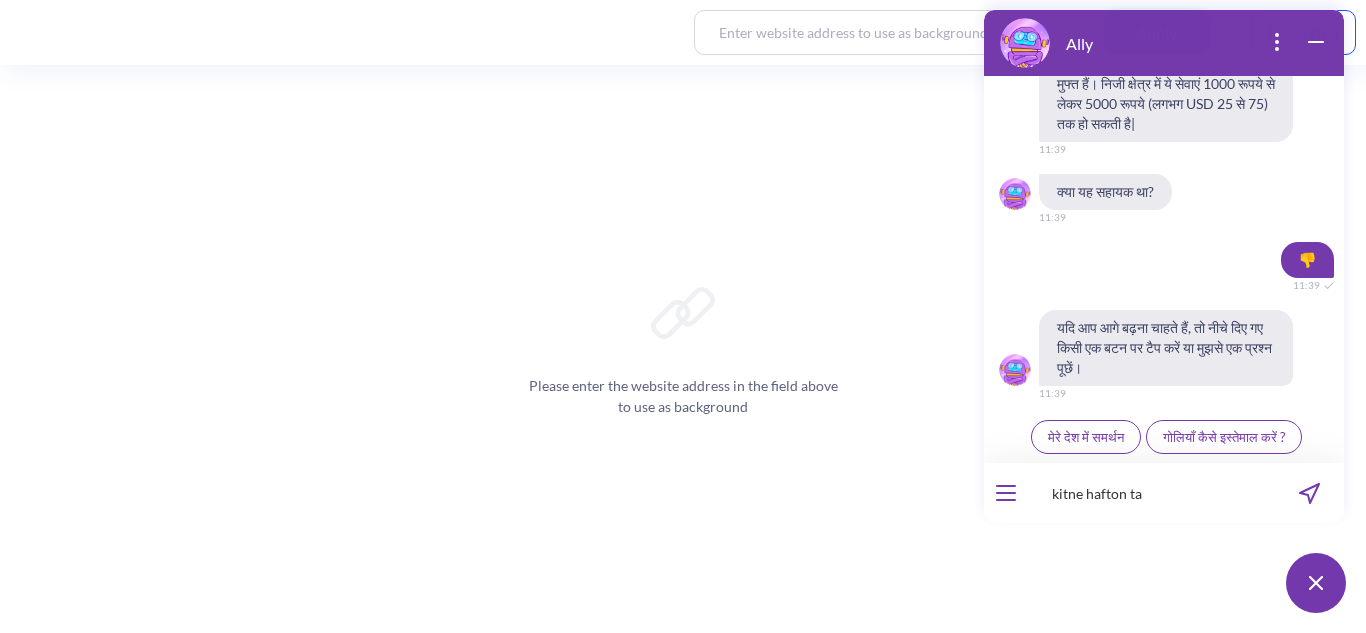 type on "kitne hafton tak" 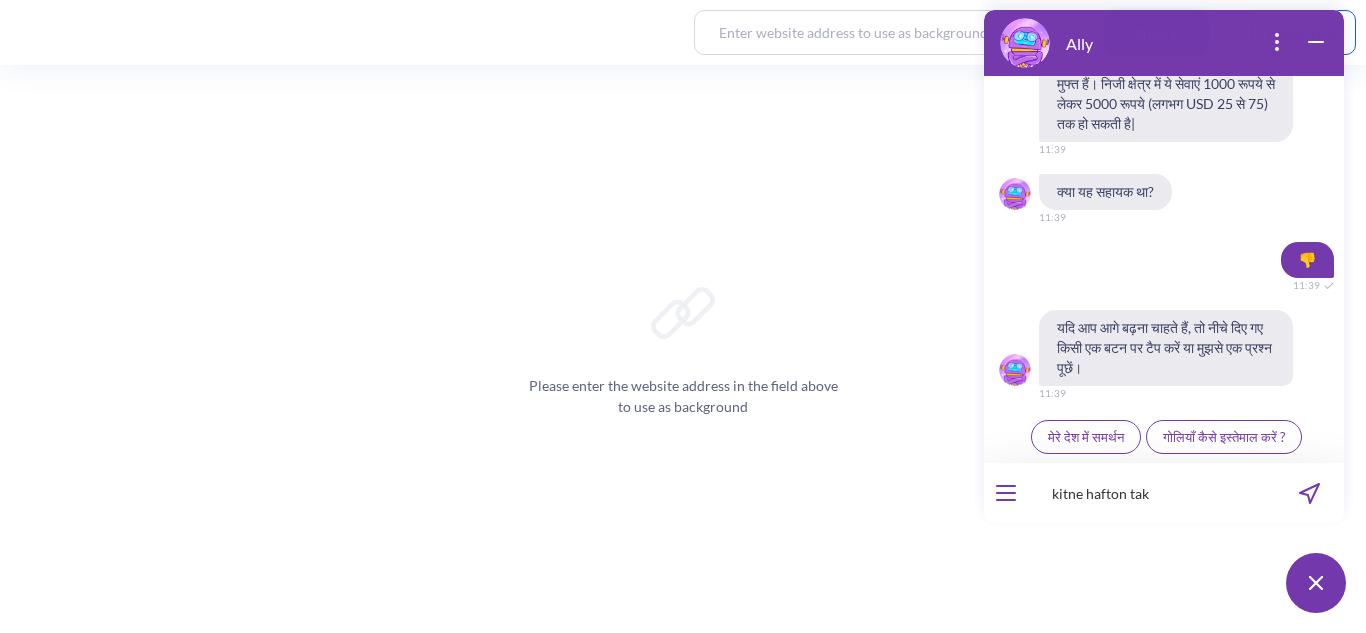 type 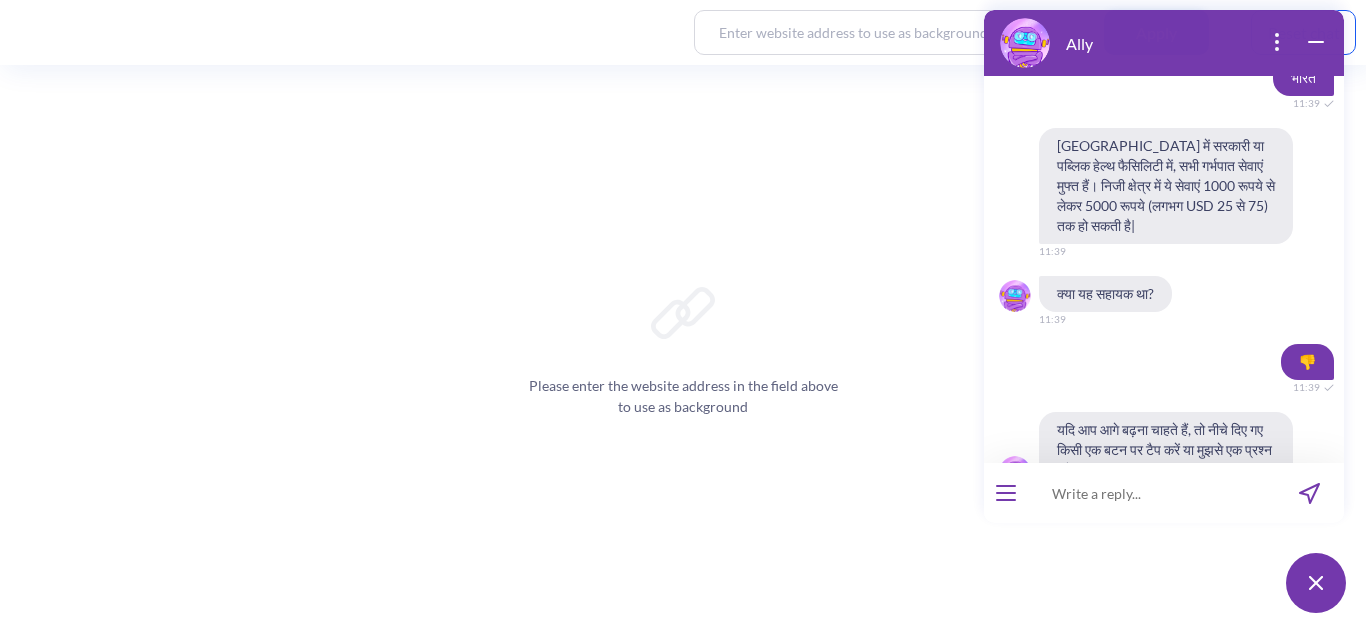 scroll, scrollTop: 3759, scrollLeft: 0, axis: vertical 